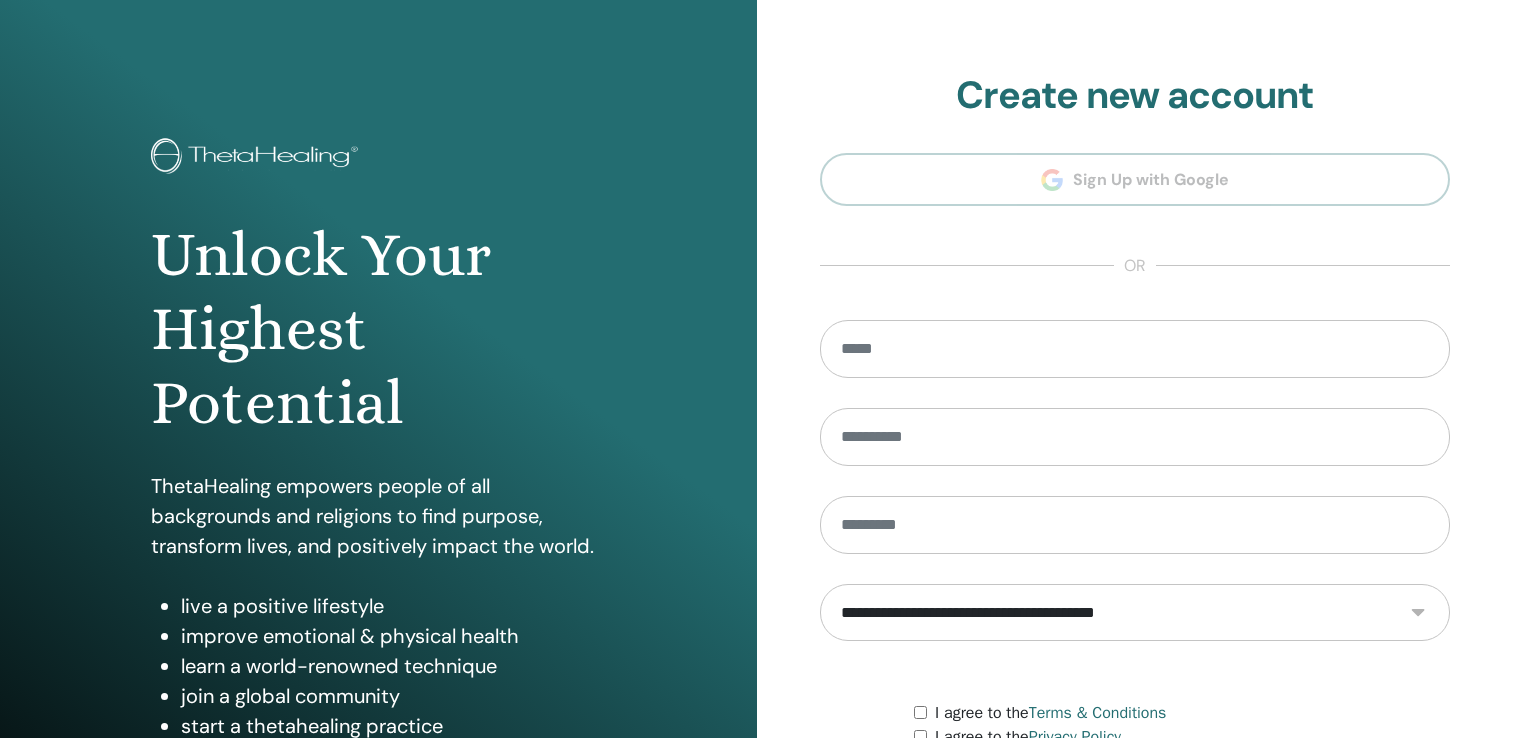 scroll, scrollTop: 0, scrollLeft: 0, axis: both 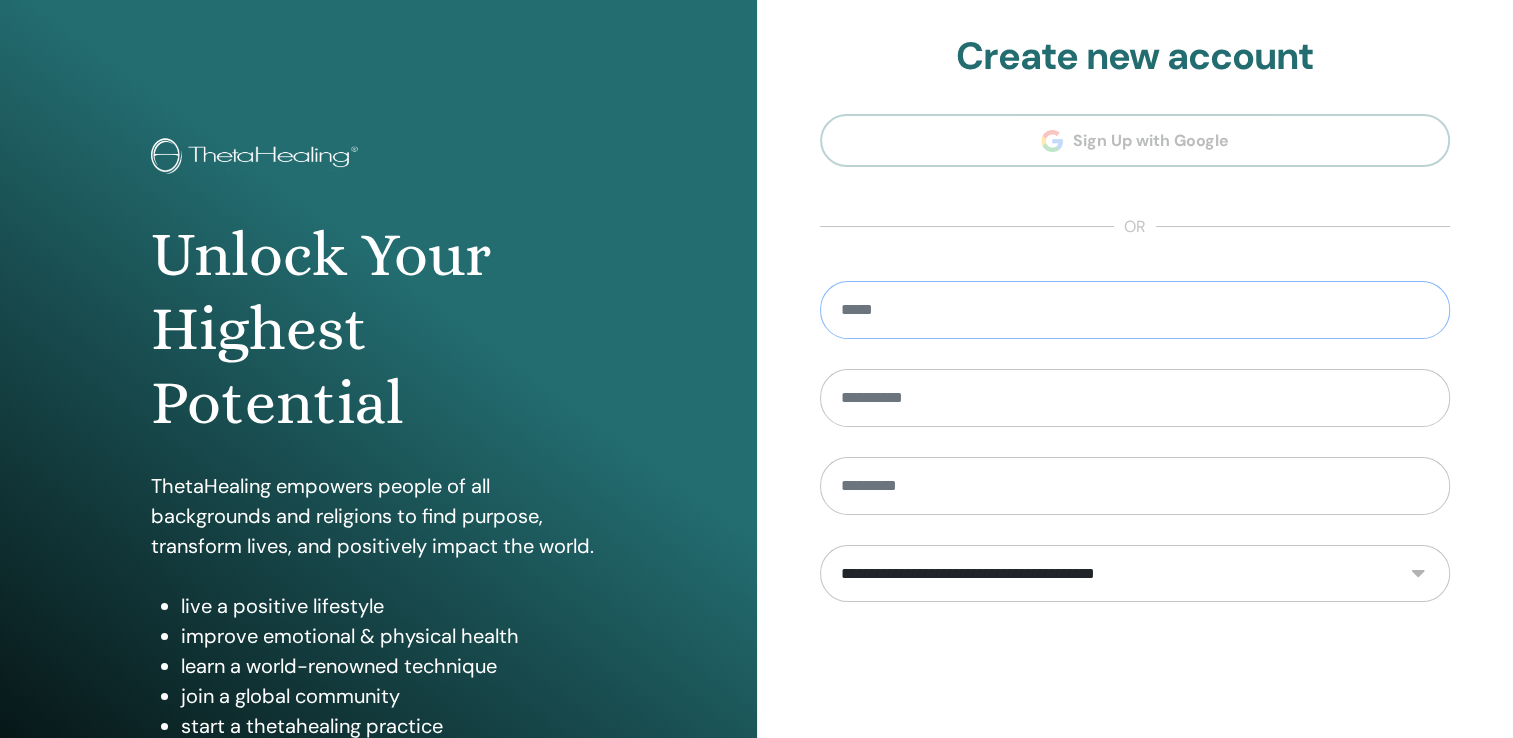 click at bounding box center (1135, 310) 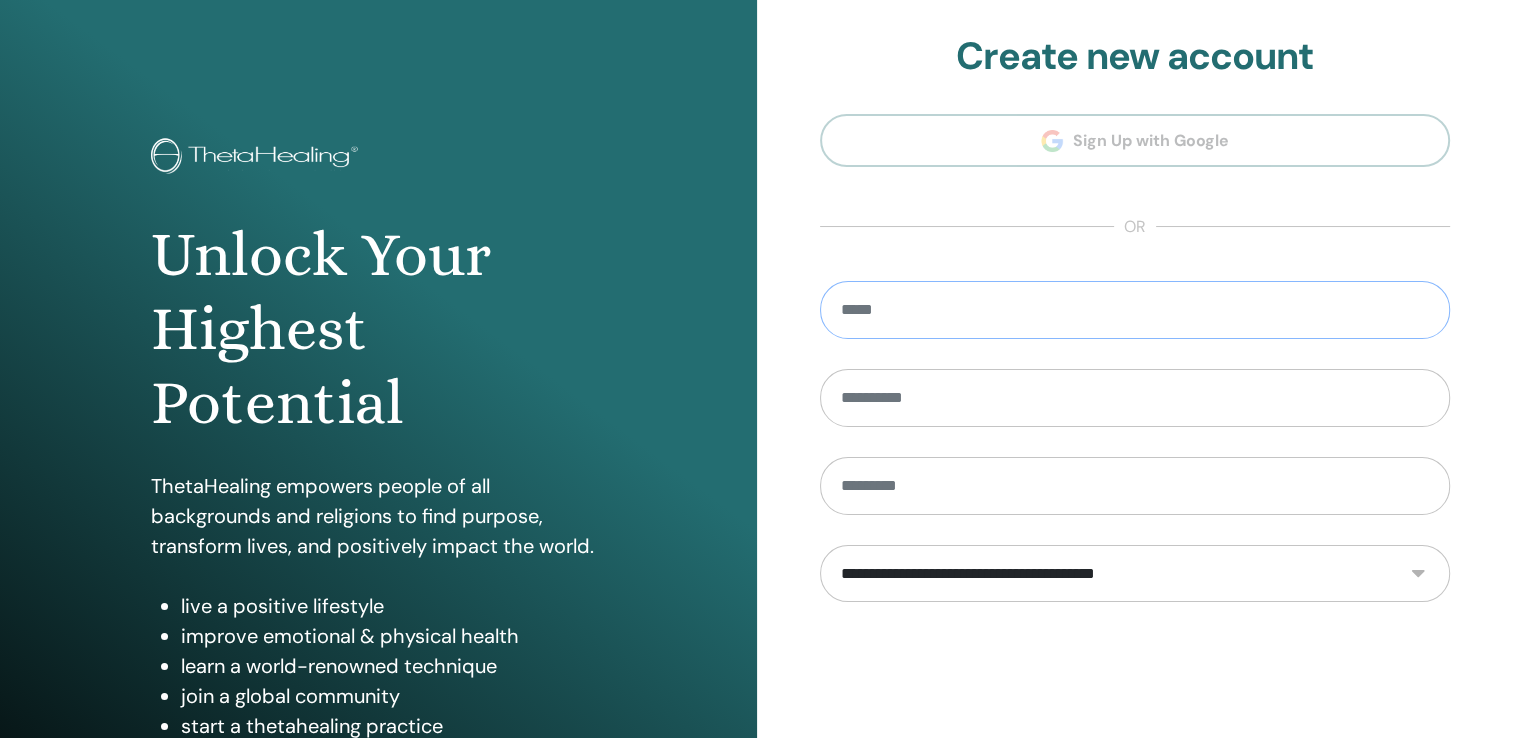 type on "**********" 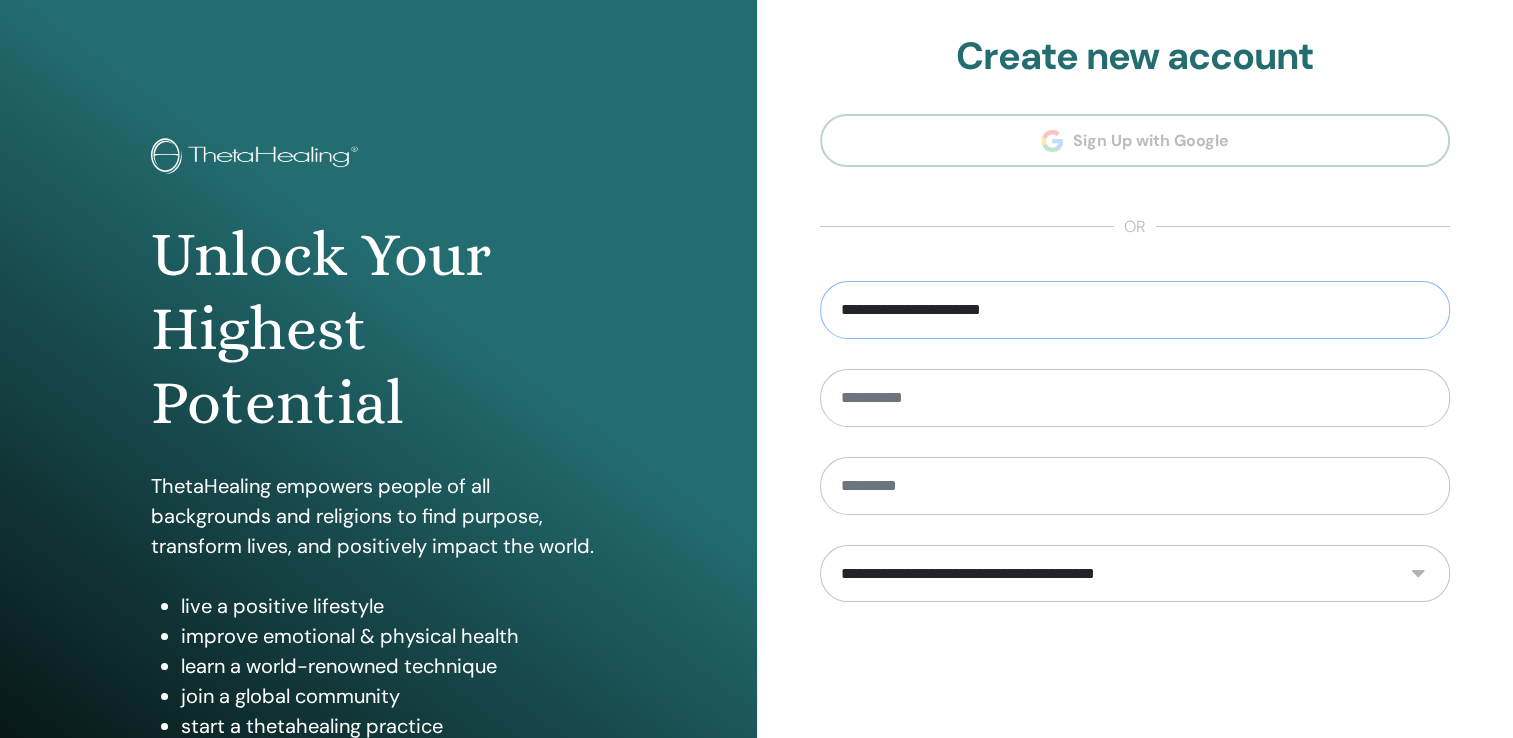 type on "*******" 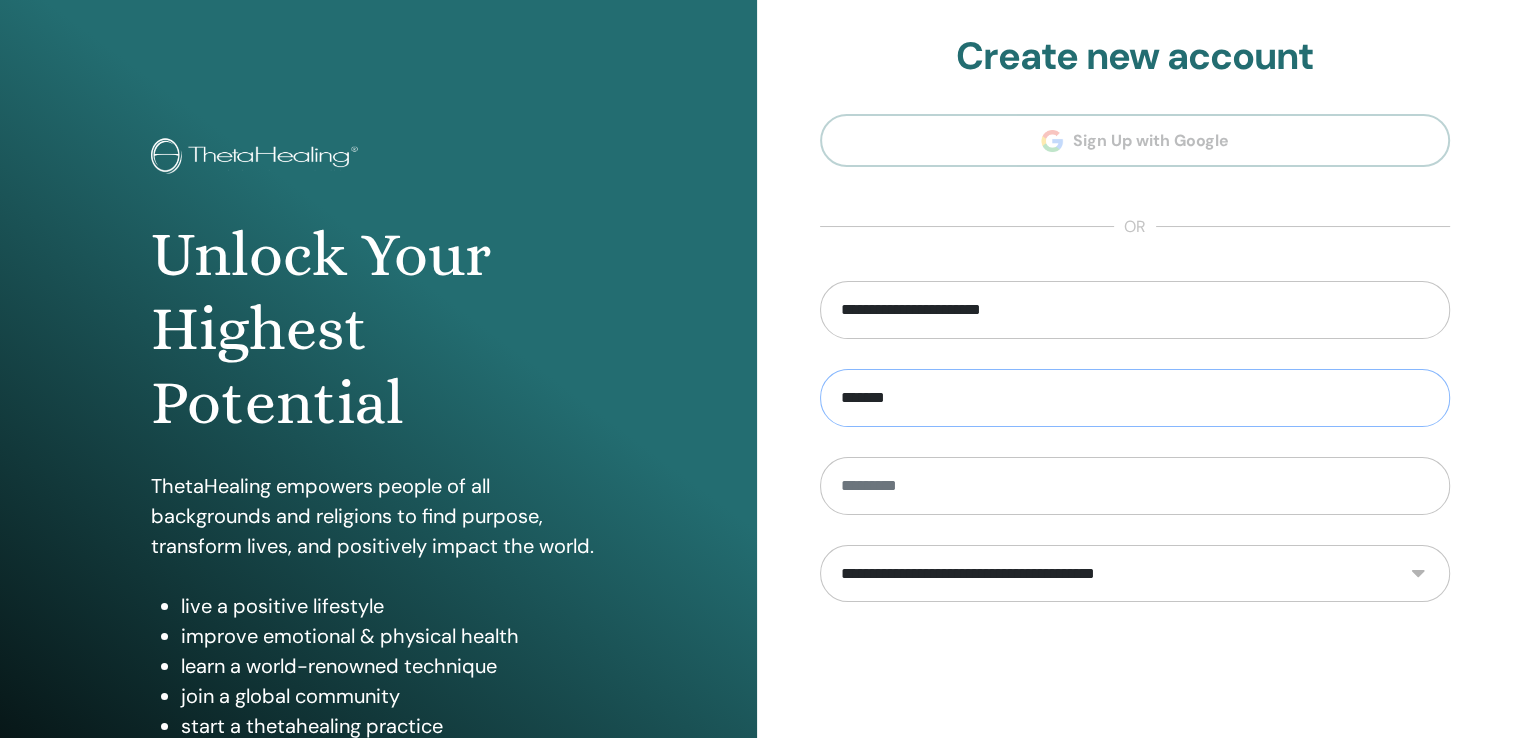 type on "*******" 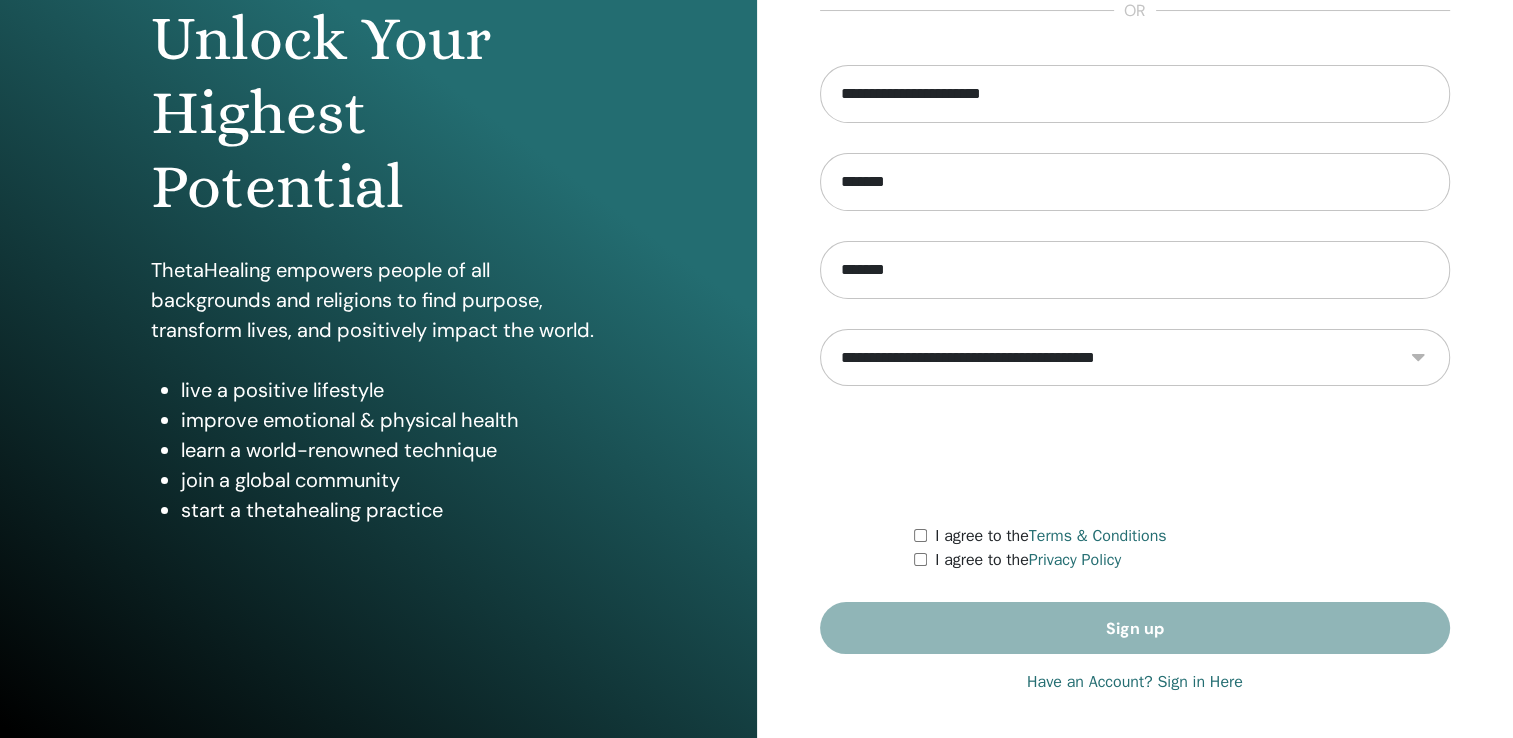 scroll, scrollTop: 221, scrollLeft: 0, axis: vertical 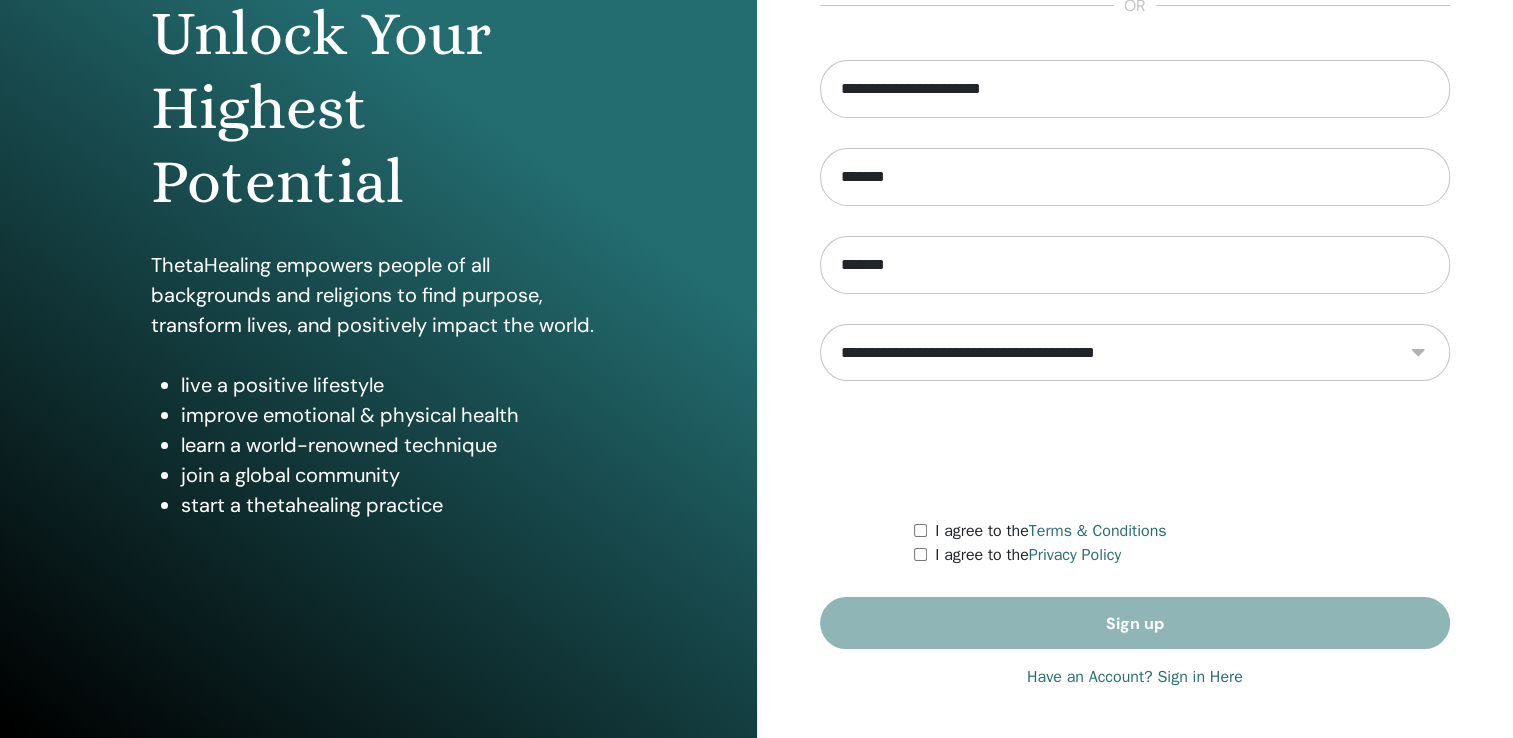 click on "**********" at bounding box center (1135, 355) 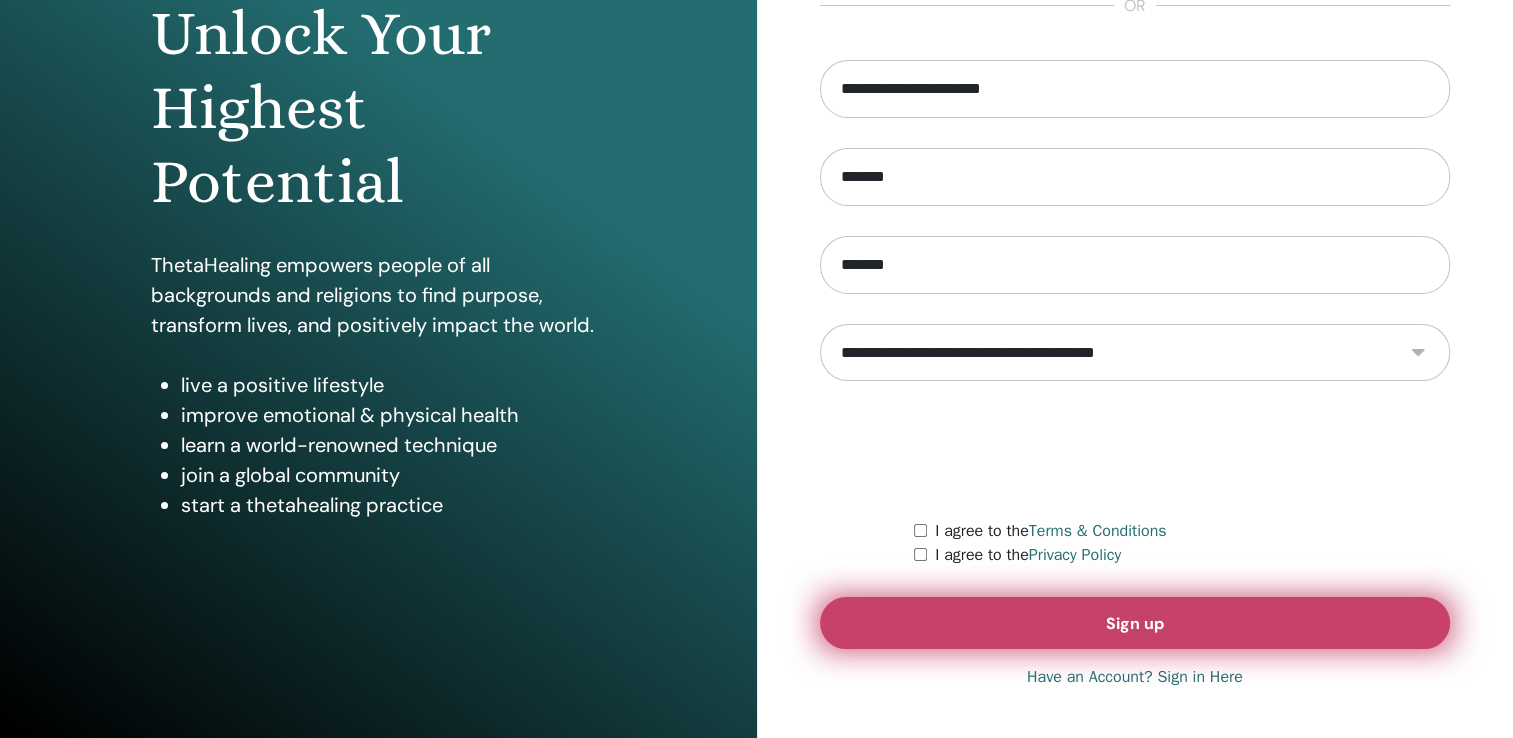 click on "Sign up" at bounding box center [1135, 623] 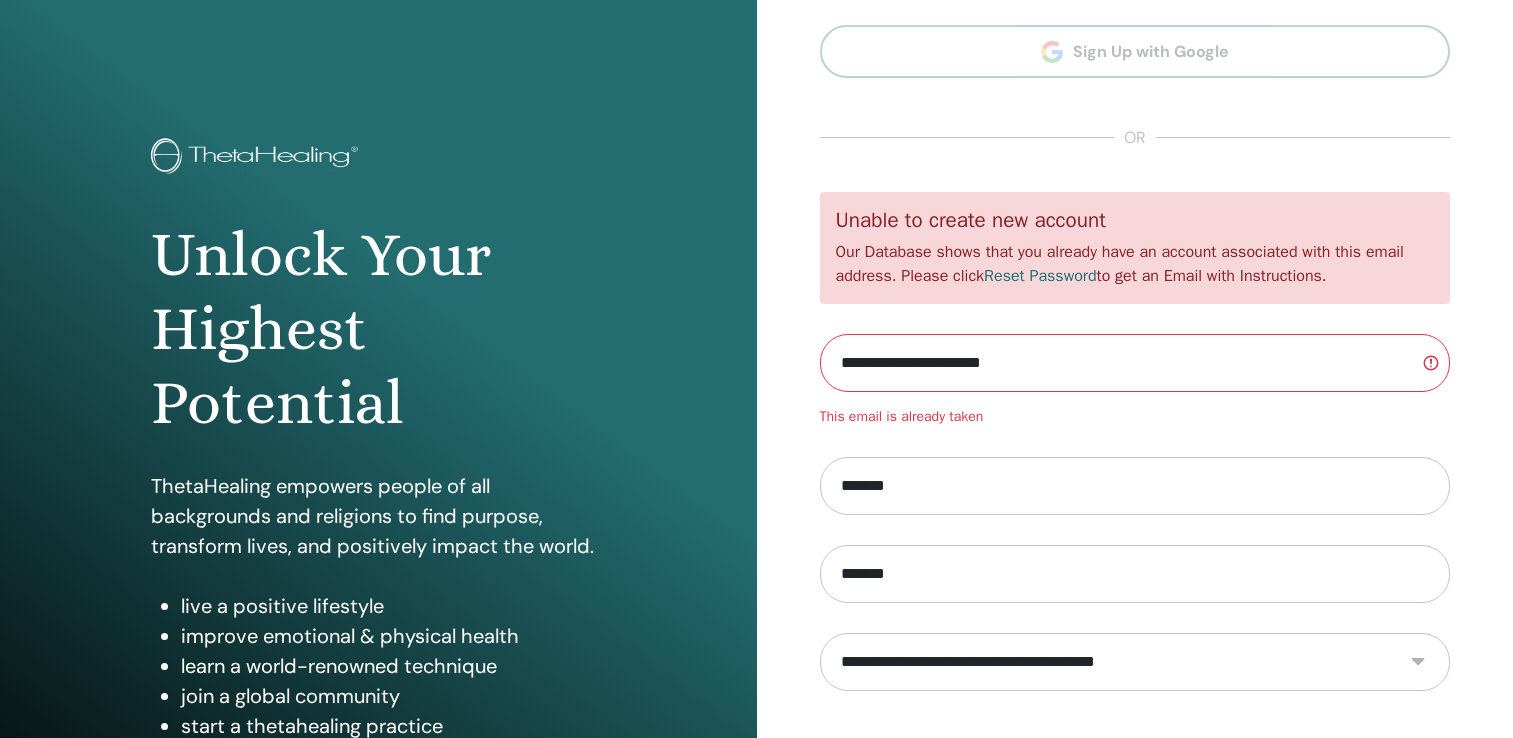 scroll, scrollTop: 0, scrollLeft: 0, axis: both 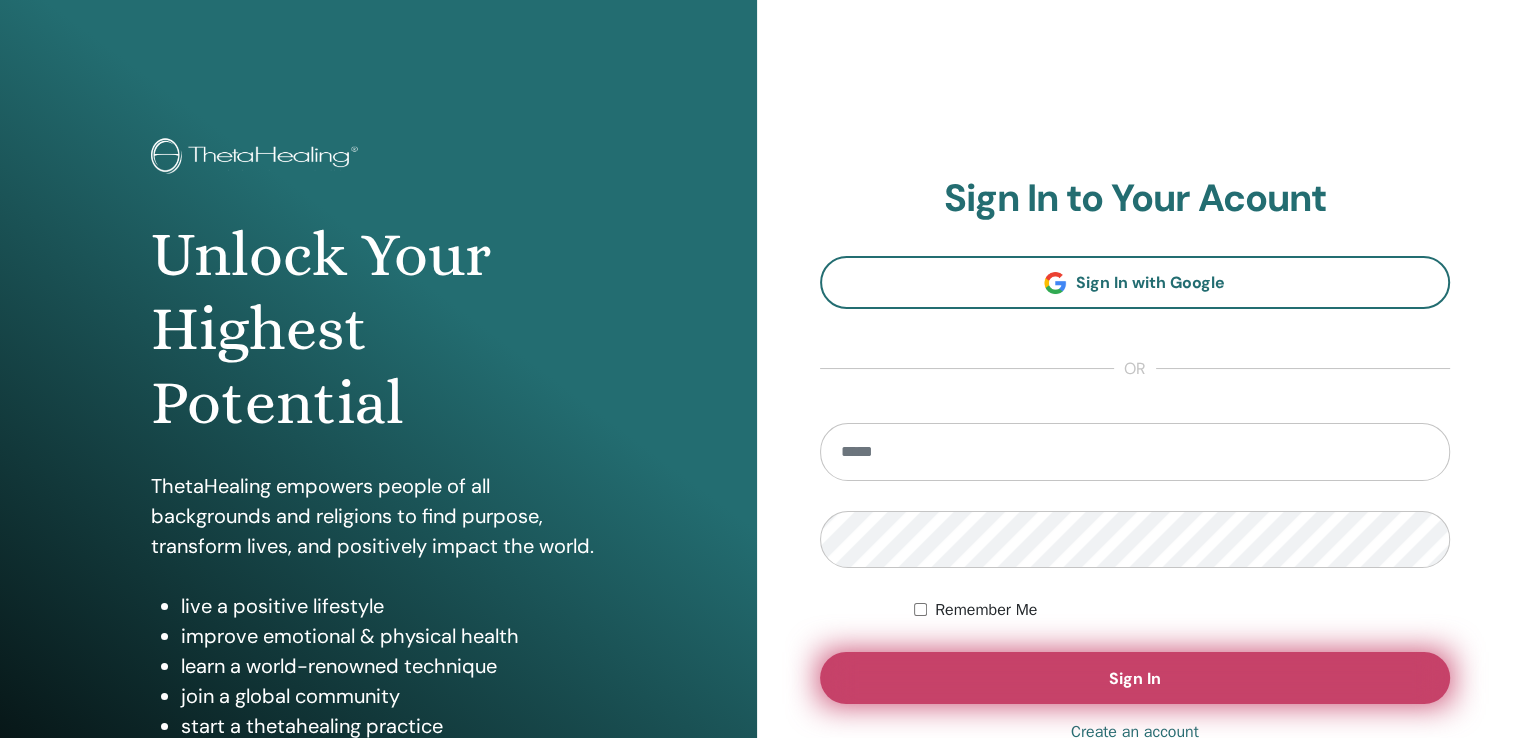 type on "**********" 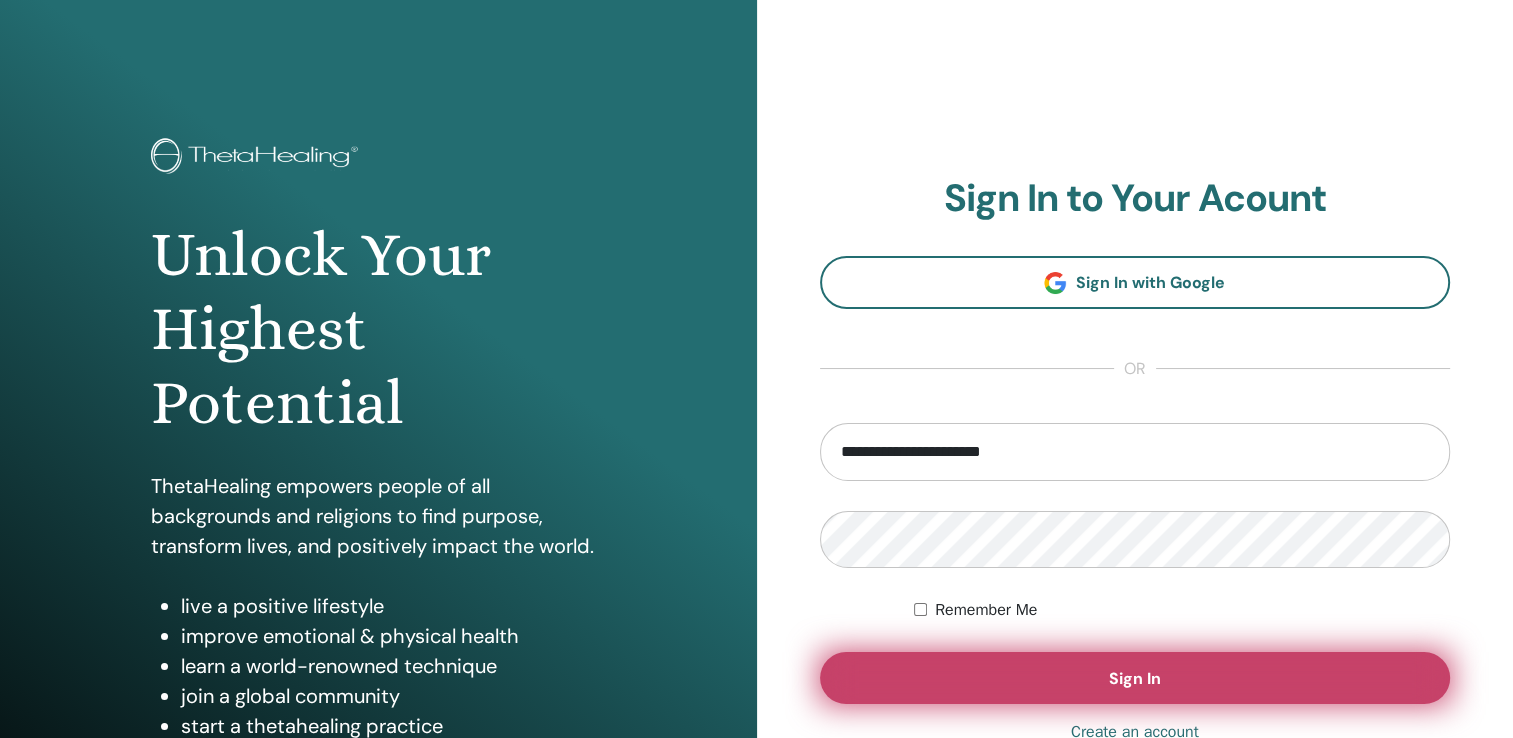 click on "Sign In" at bounding box center [1135, 678] 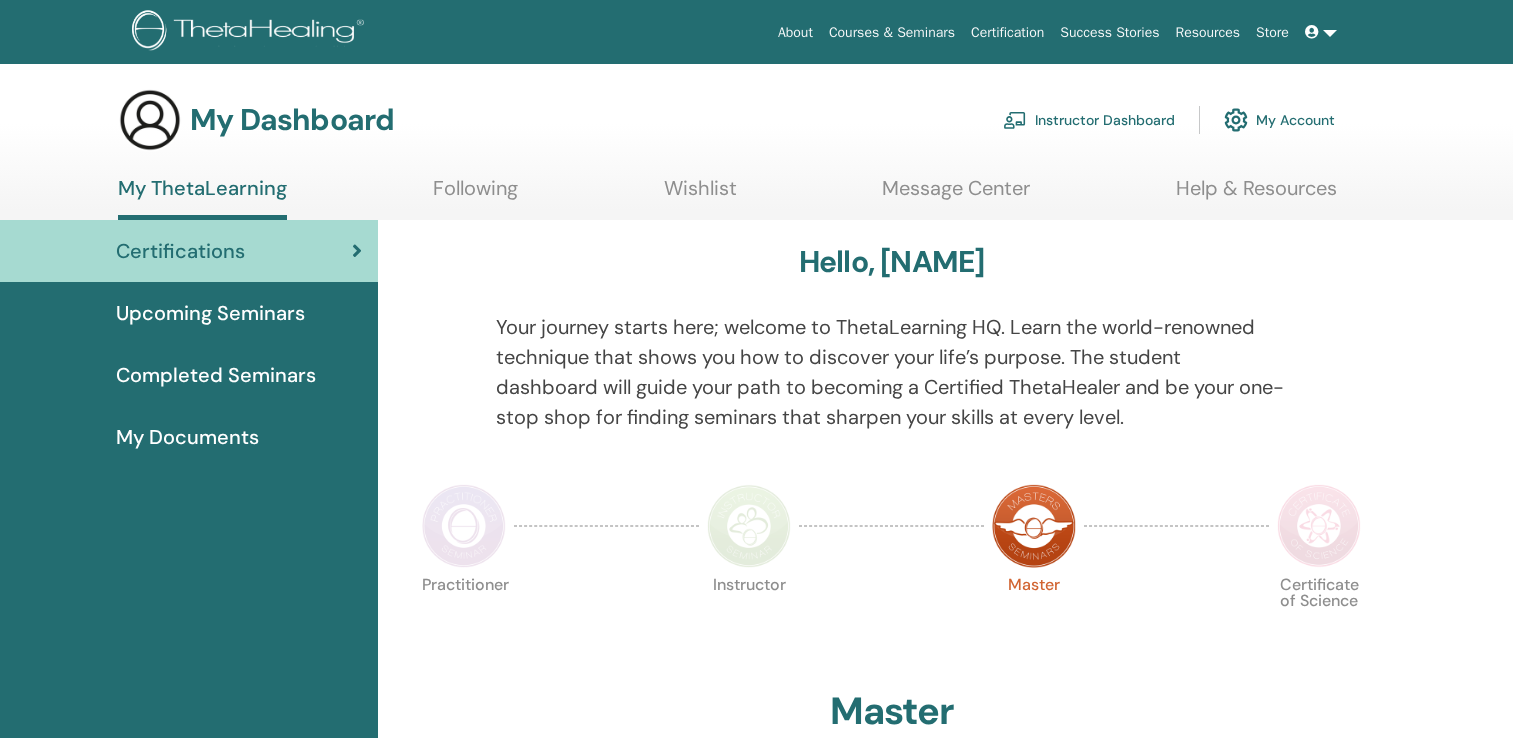 scroll, scrollTop: 0, scrollLeft: 0, axis: both 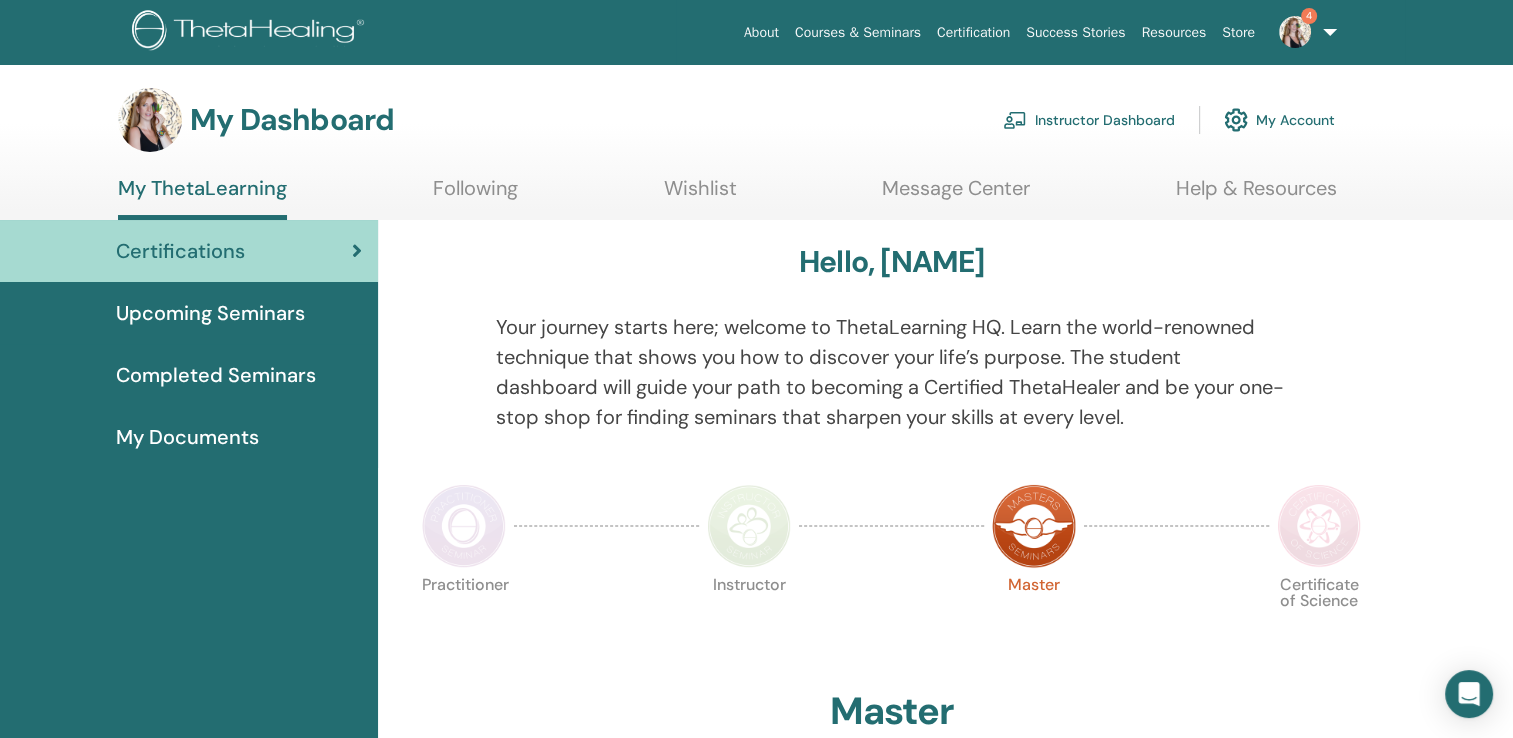 click on "Instructor Dashboard" at bounding box center (1089, 120) 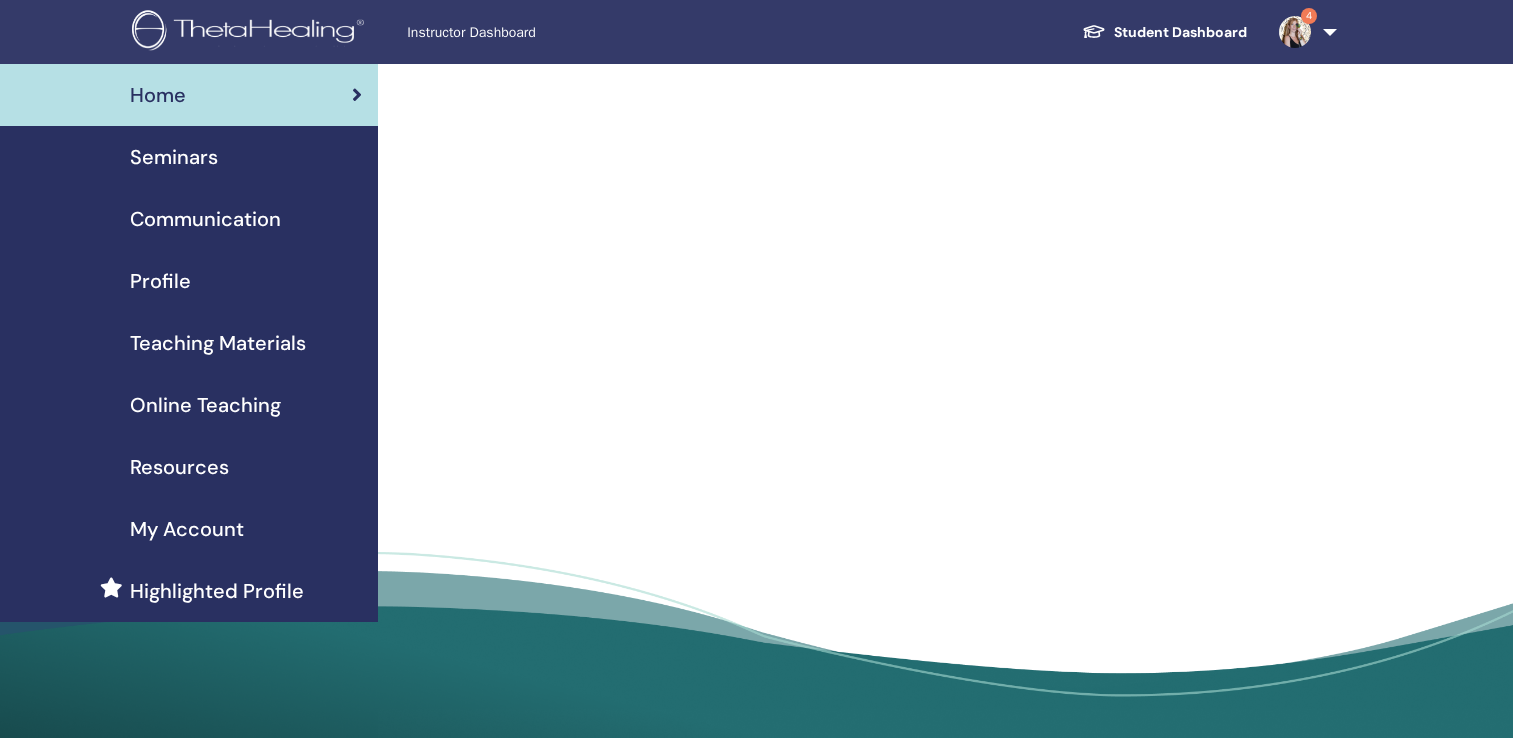 scroll, scrollTop: 0, scrollLeft: 0, axis: both 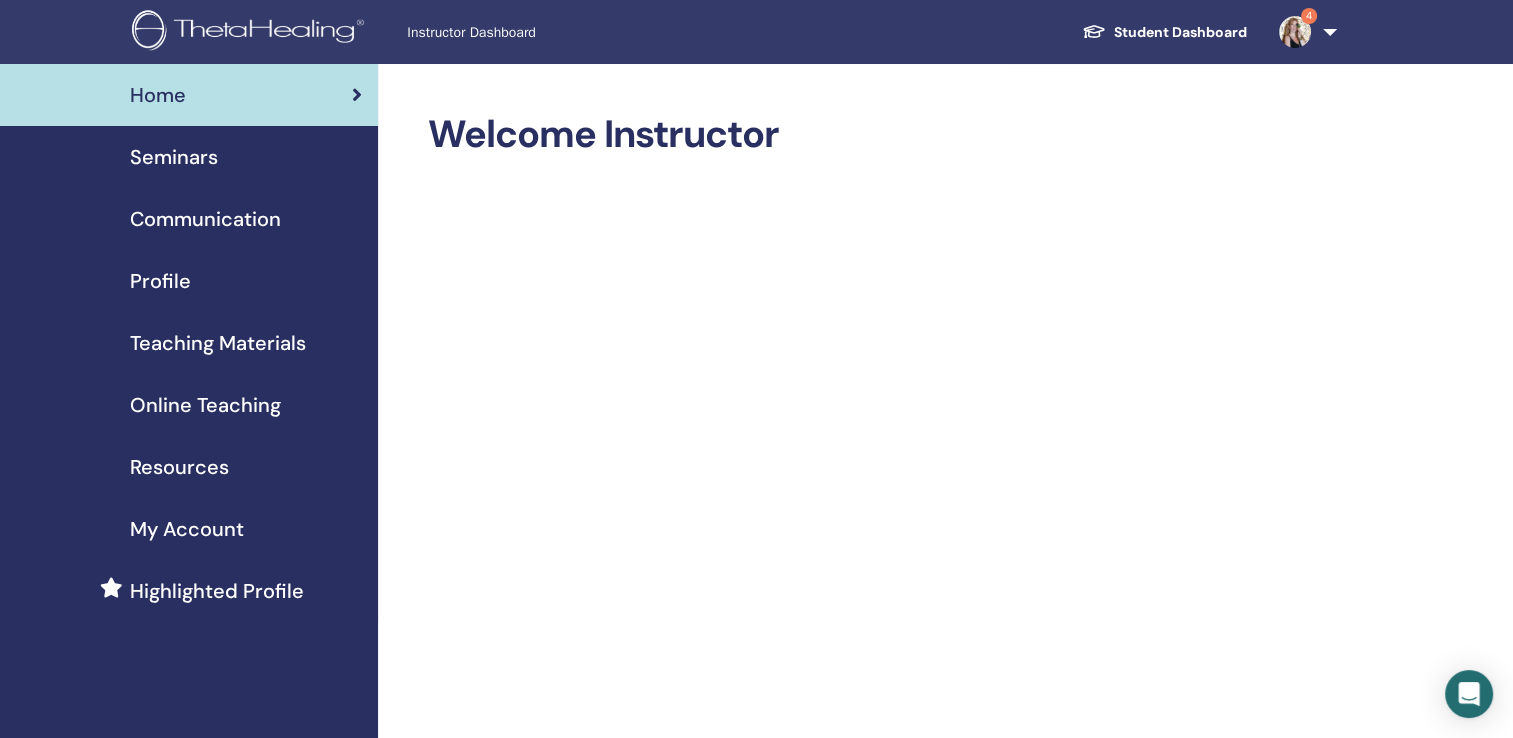 click on "Seminars" at bounding box center [174, 157] 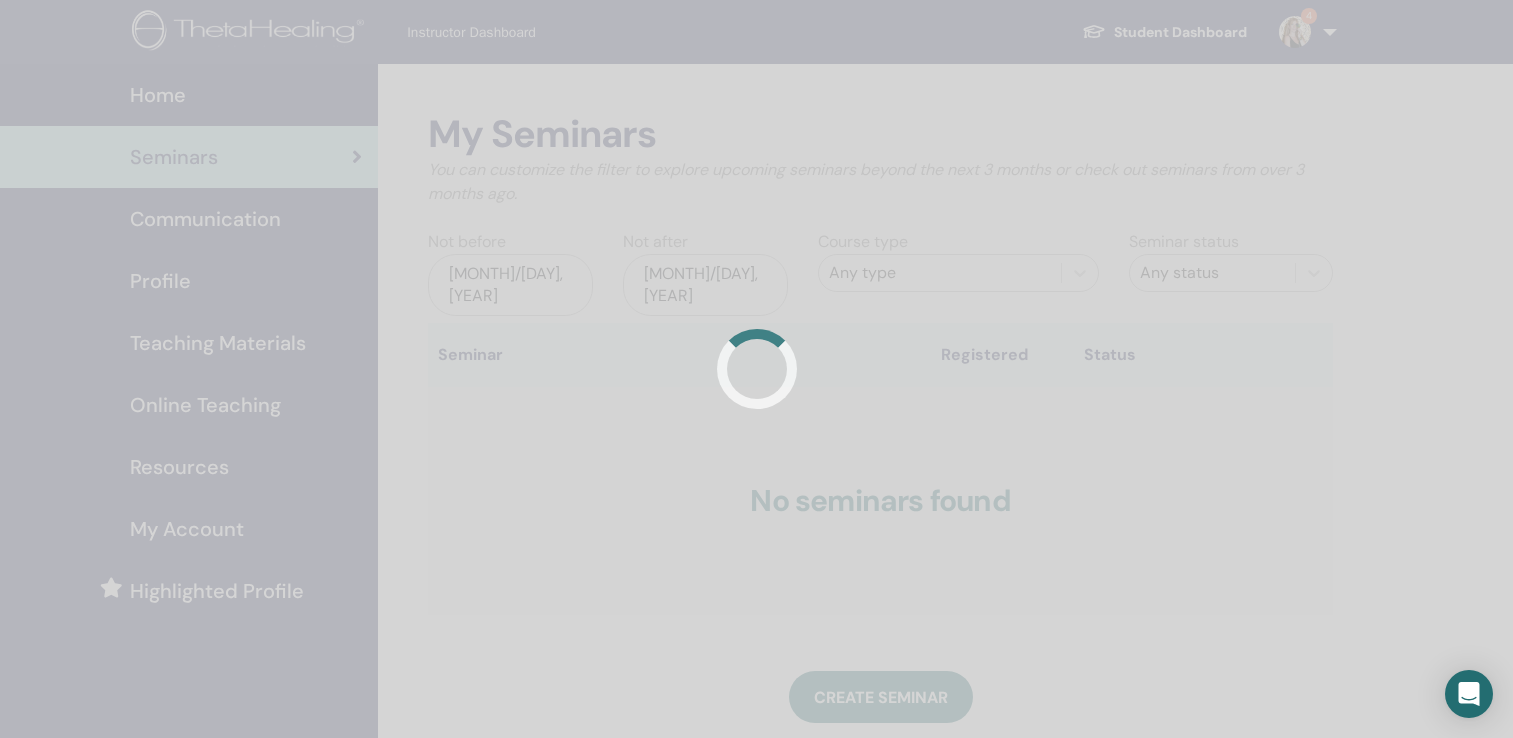 scroll, scrollTop: 0, scrollLeft: 0, axis: both 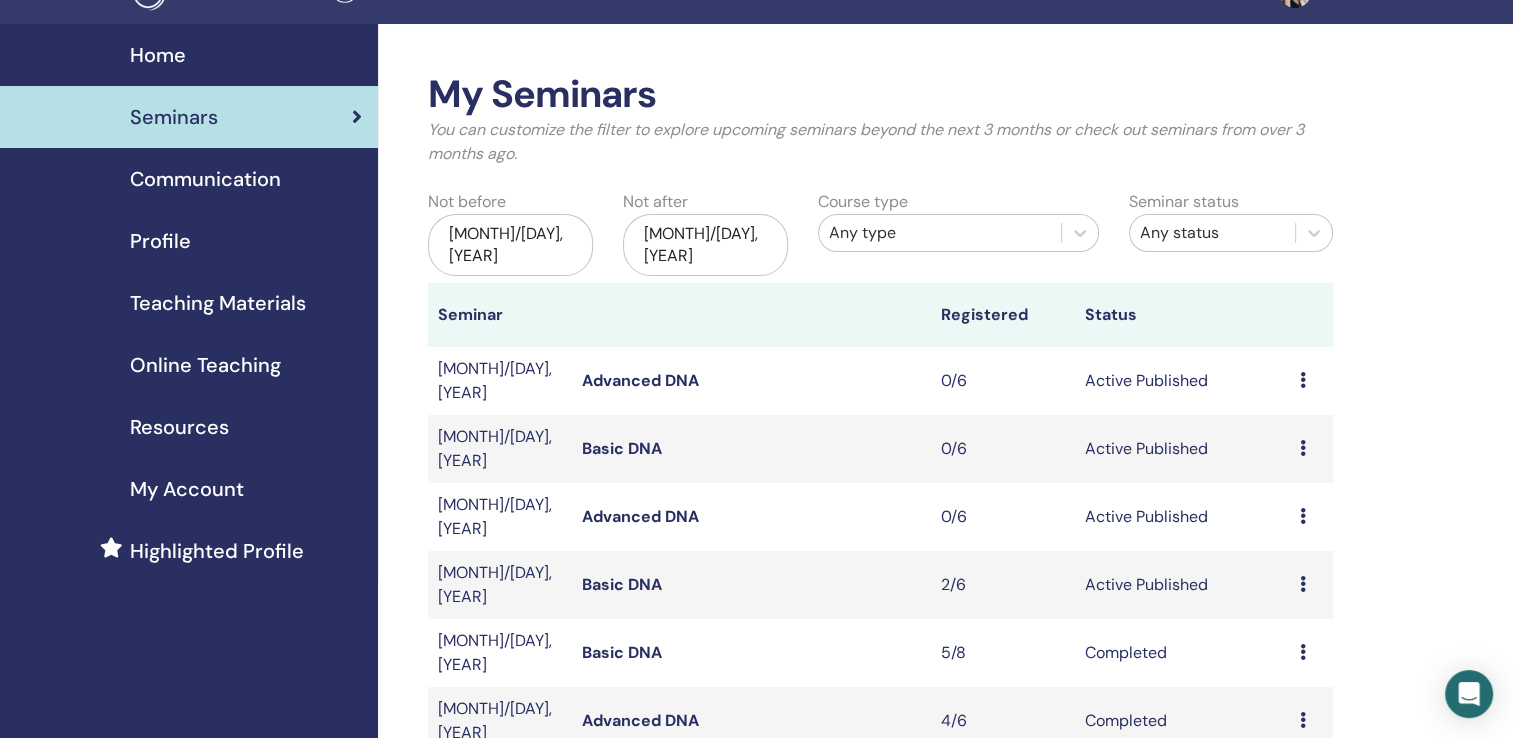click at bounding box center (1303, 584) 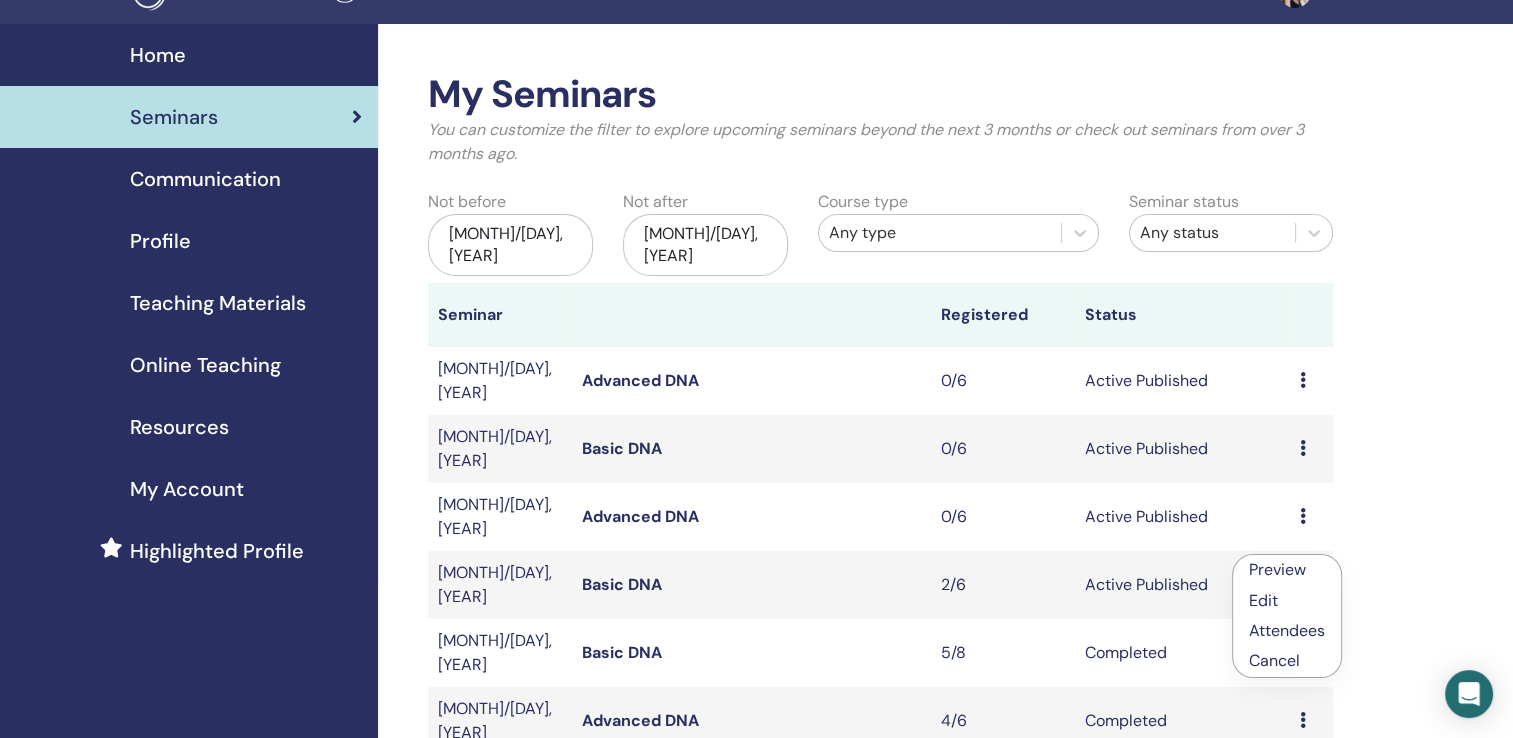 click on "Basic DNA" at bounding box center (622, 584) 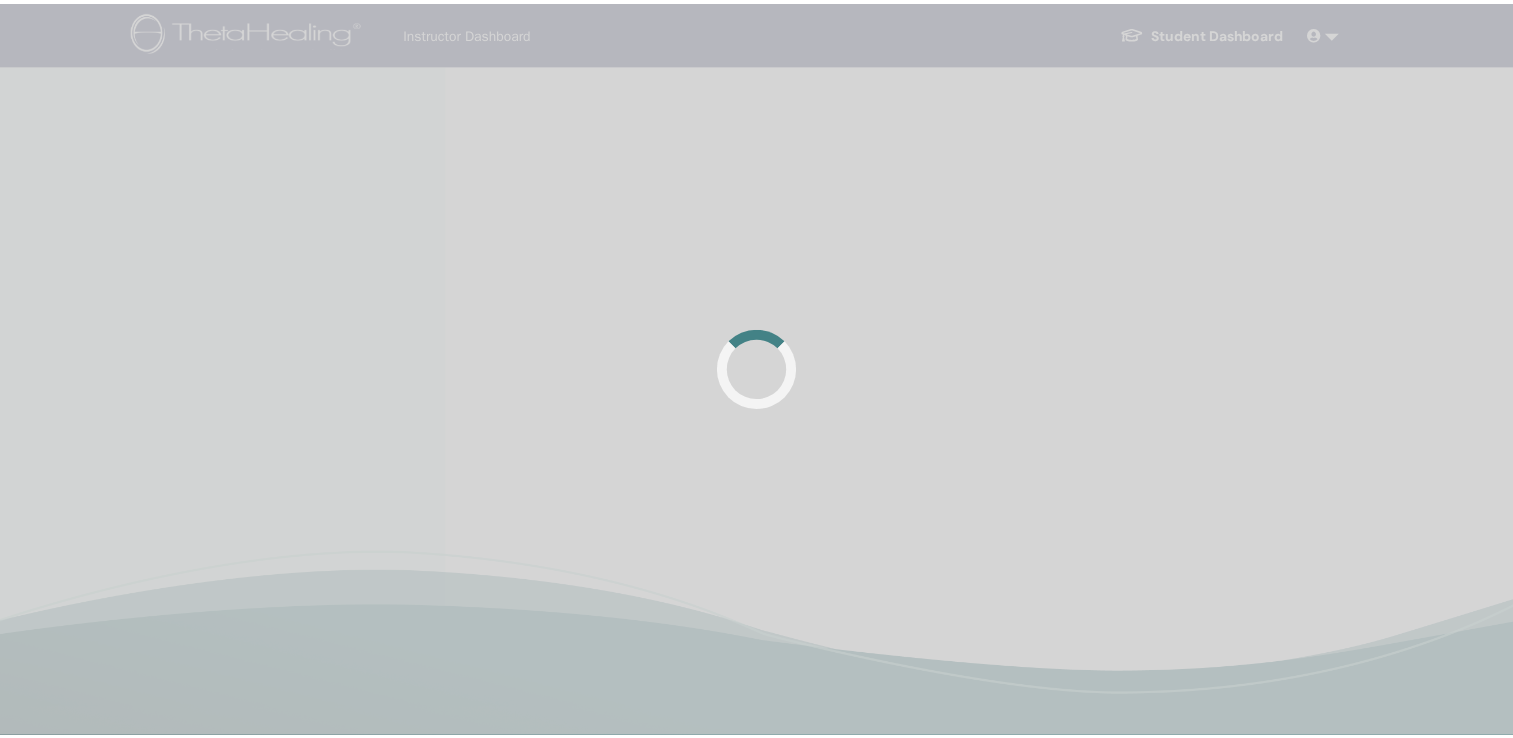 scroll, scrollTop: 0, scrollLeft: 0, axis: both 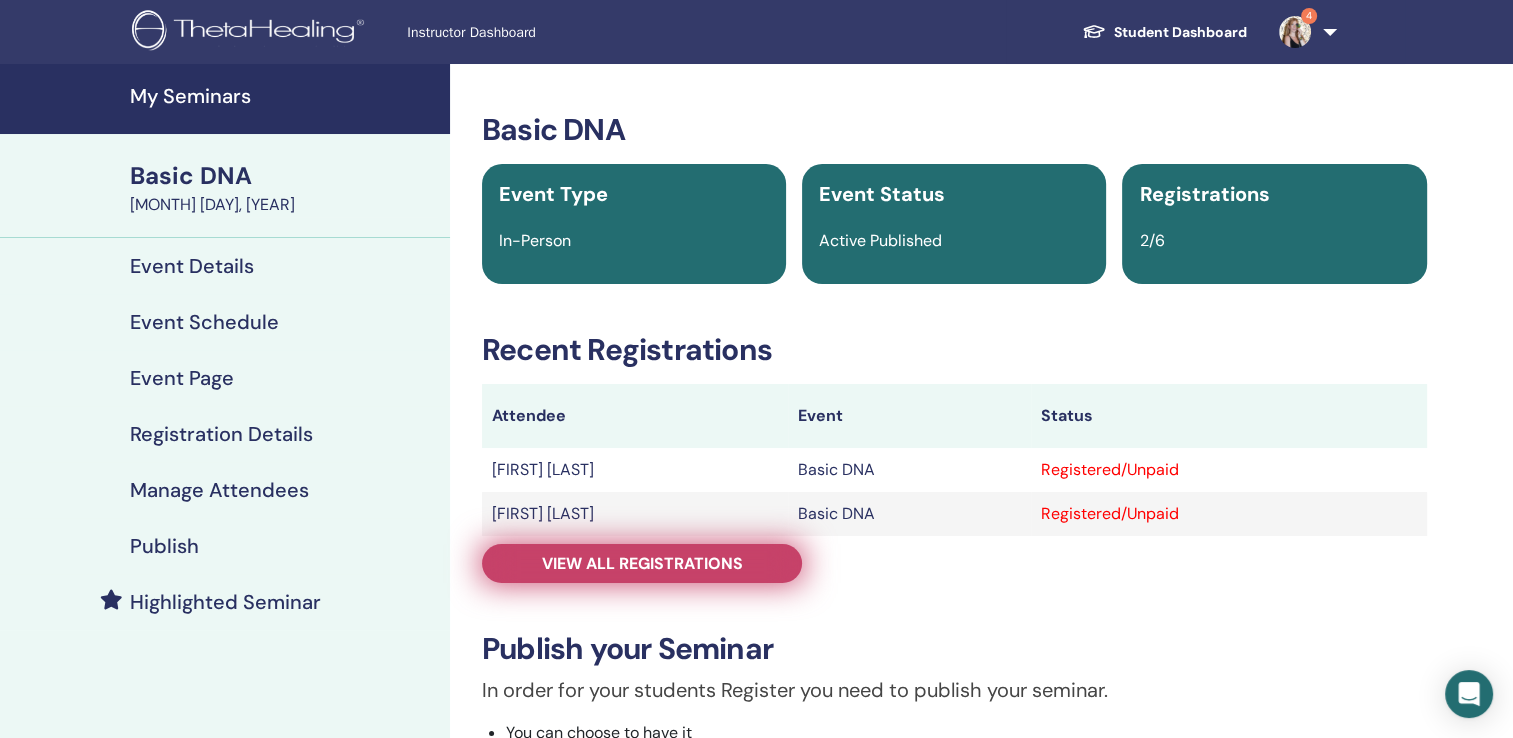 click on "View all registrations" at bounding box center (642, 563) 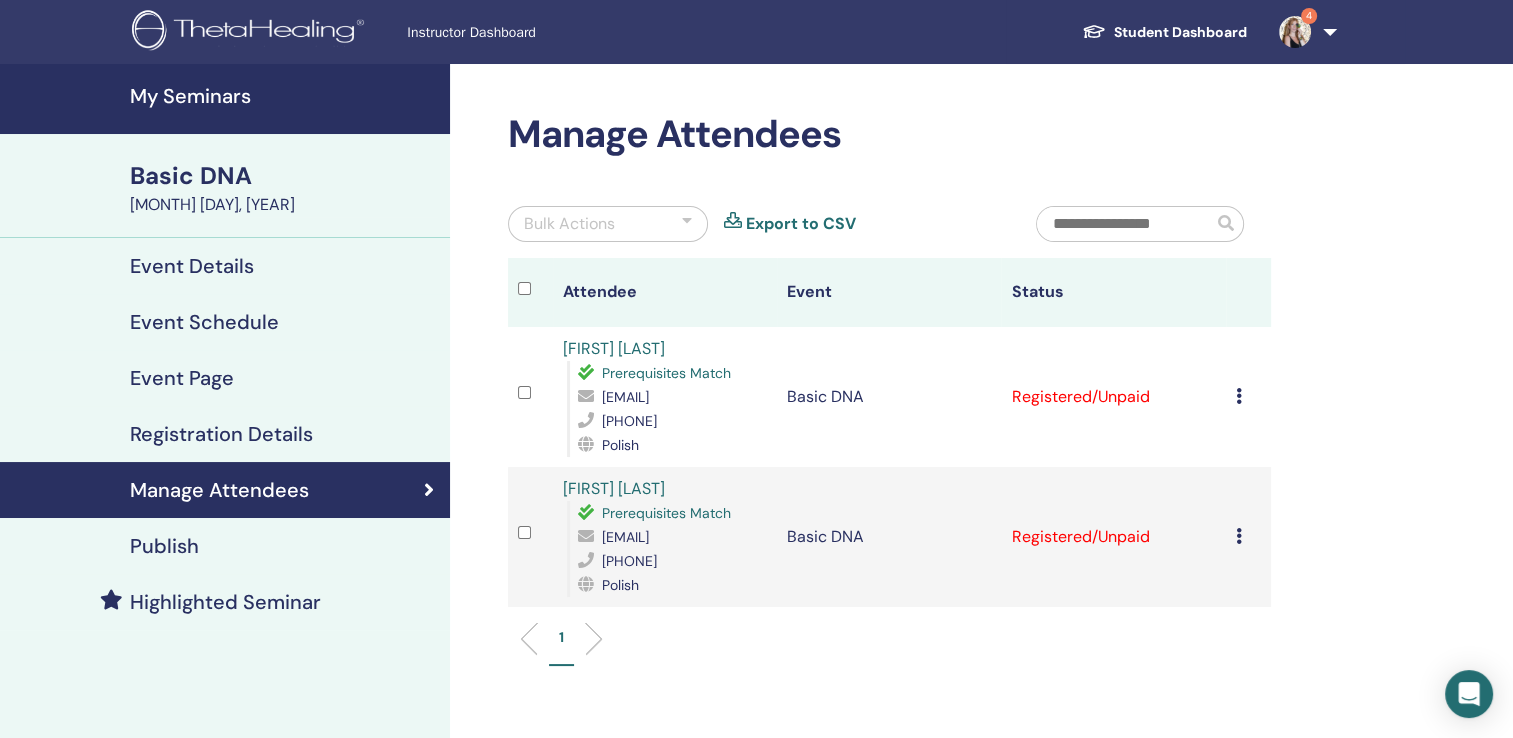 click at bounding box center [1239, 396] 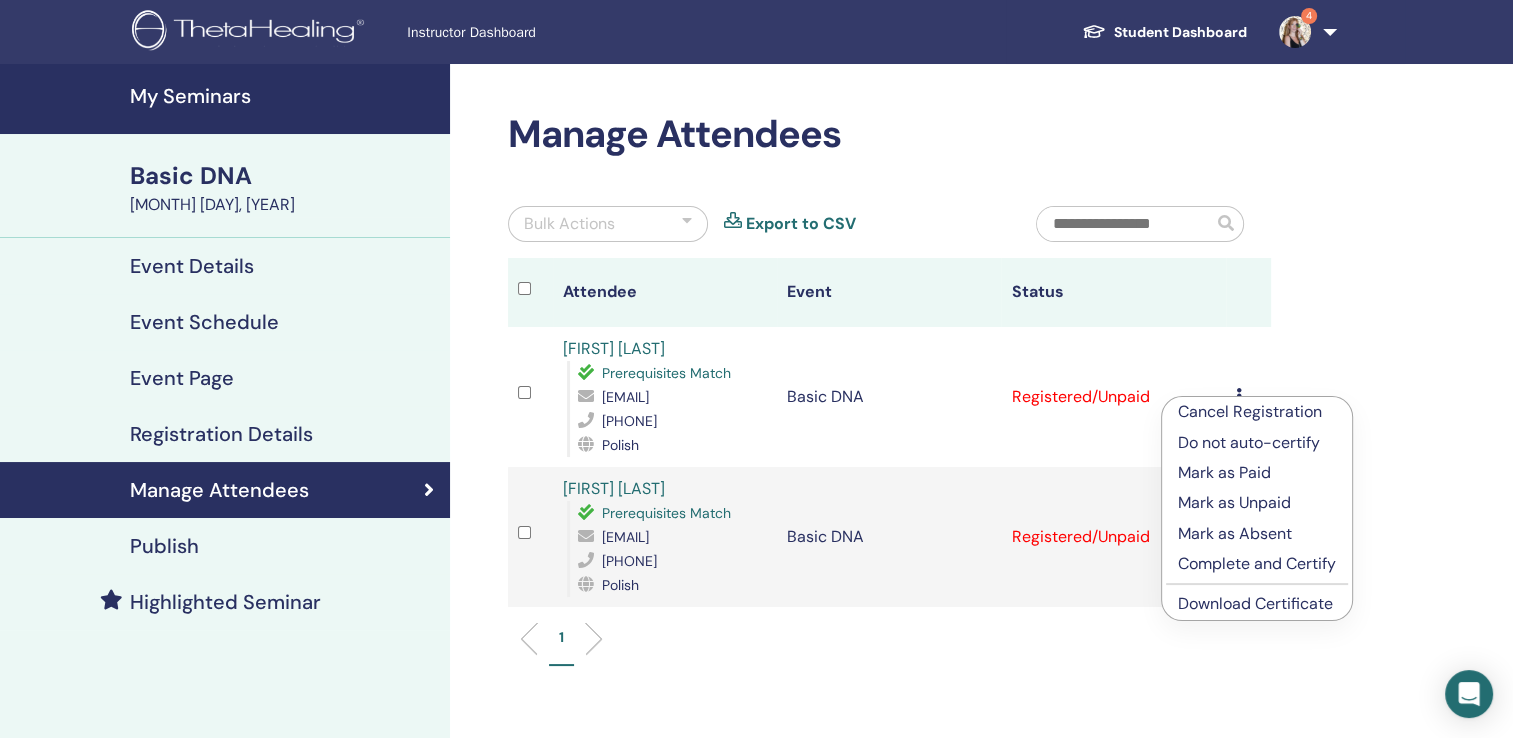 click on "Complete and Certify" at bounding box center (1257, 564) 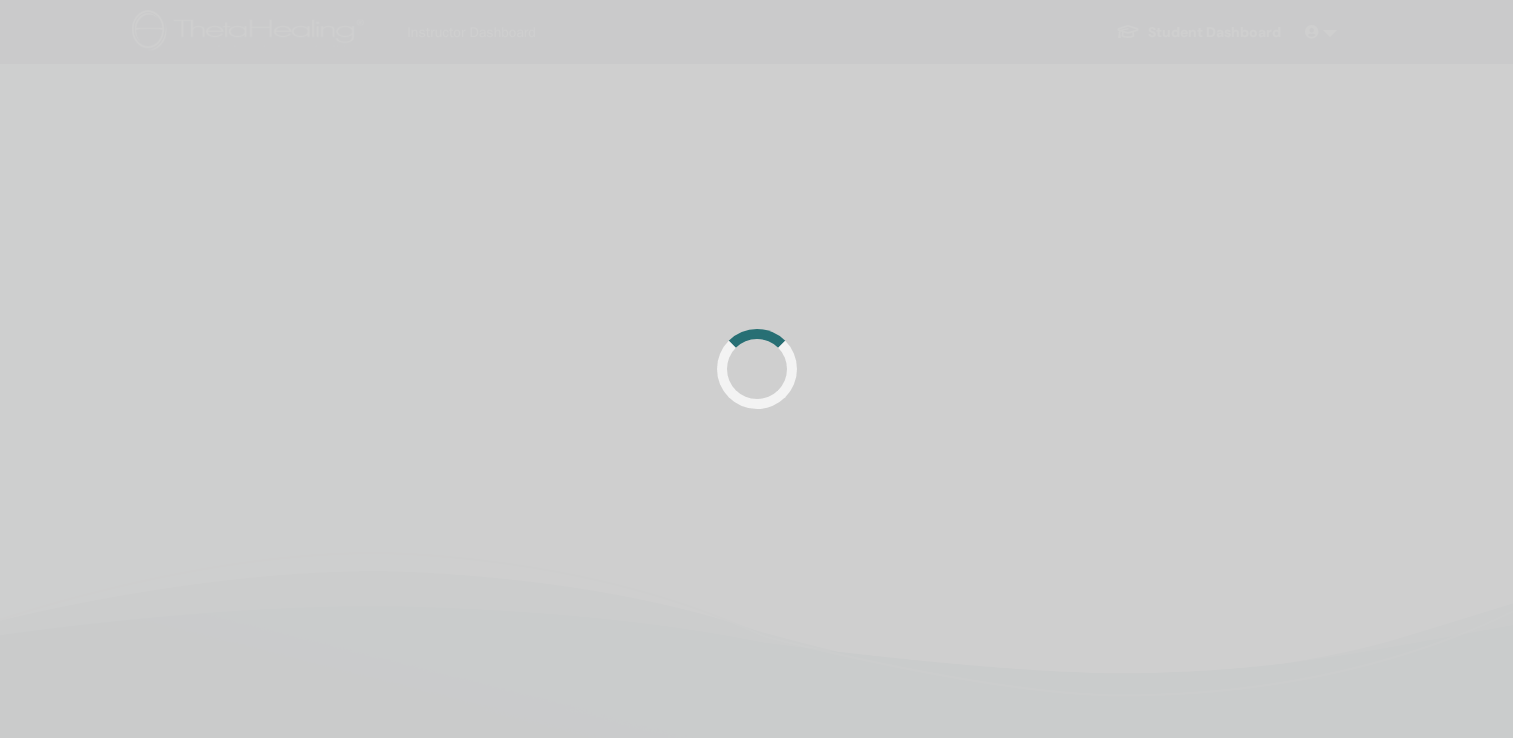 scroll, scrollTop: 0, scrollLeft: 0, axis: both 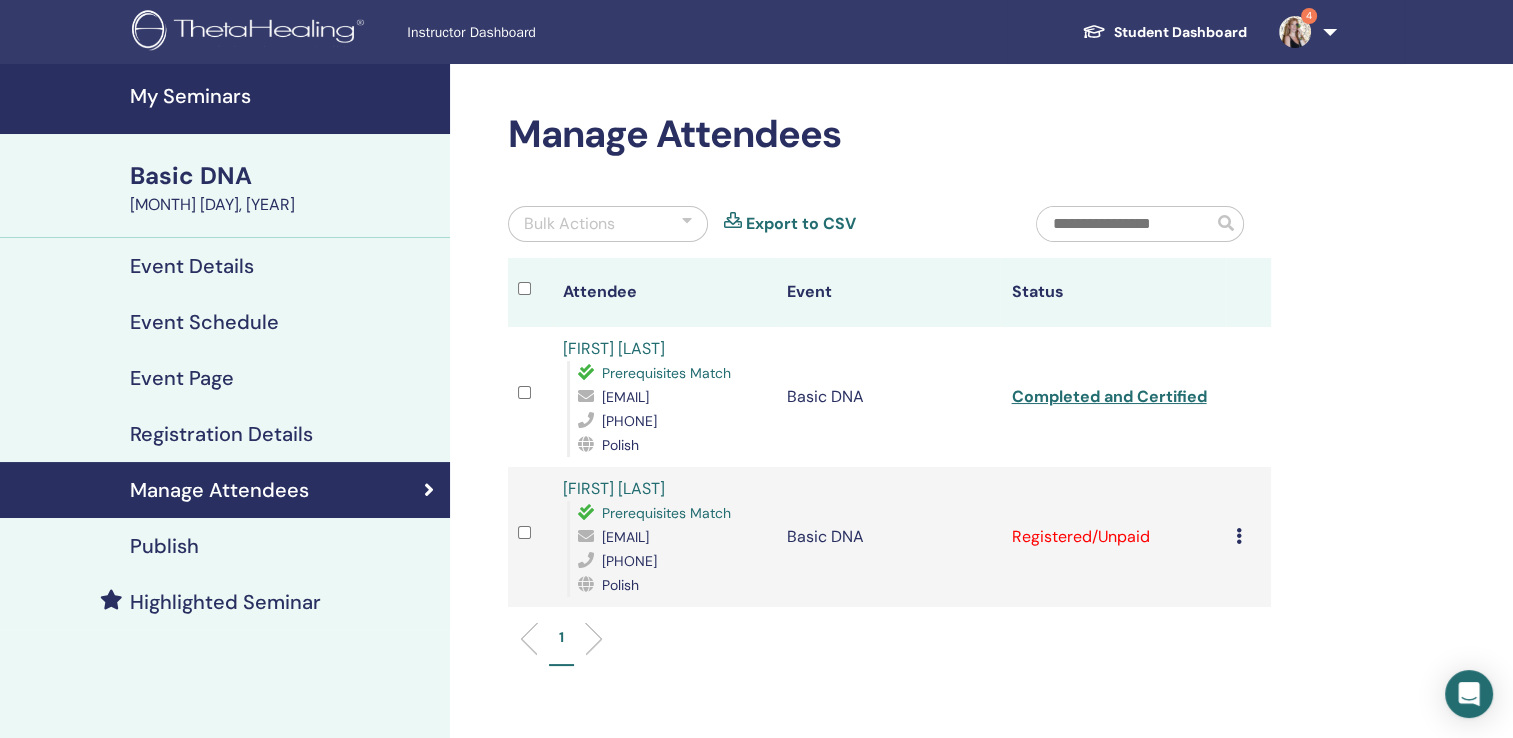 click at bounding box center [1239, 536] 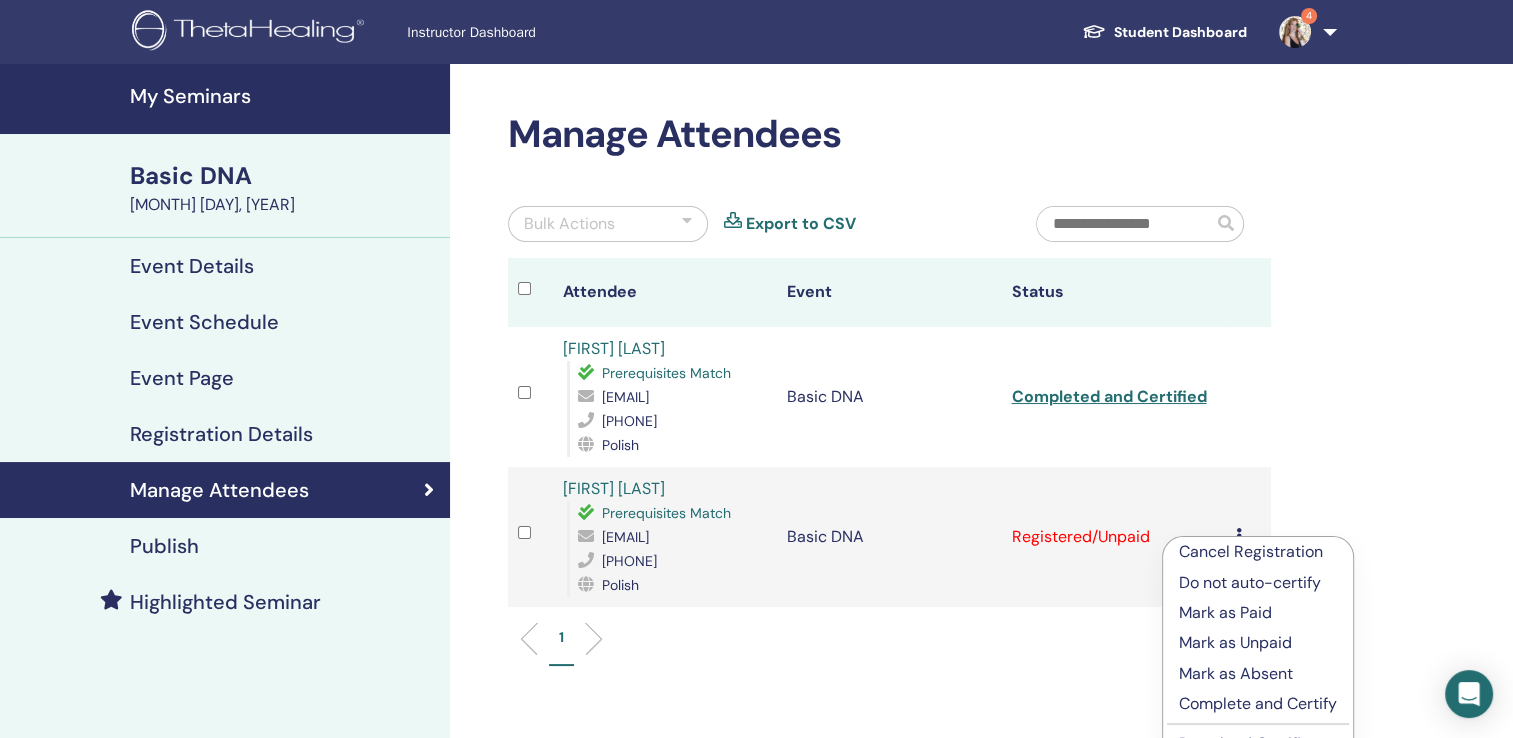 click on "Complete and Certify" at bounding box center (1258, 704) 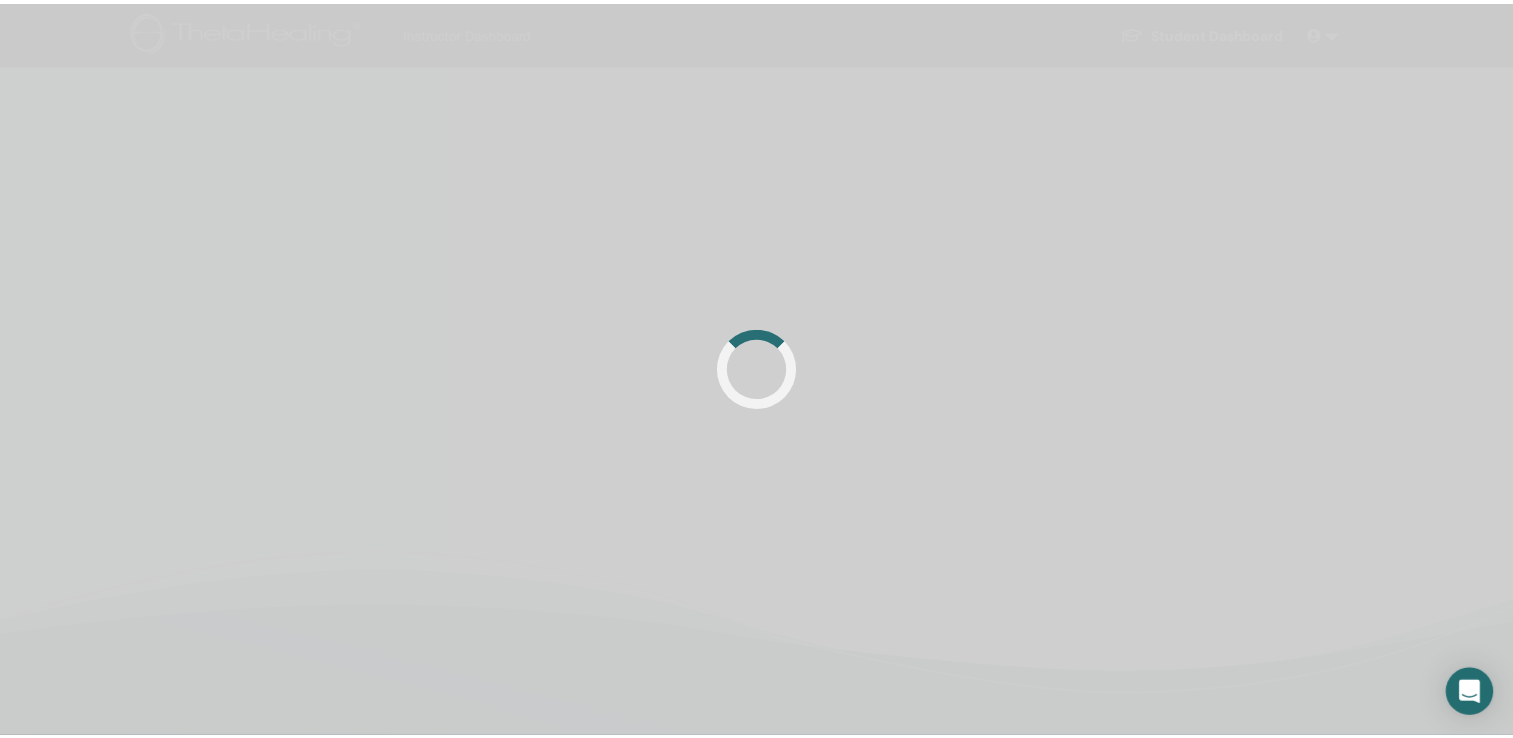 scroll, scrollTop: 0, scrollLeft: 0, axis: both 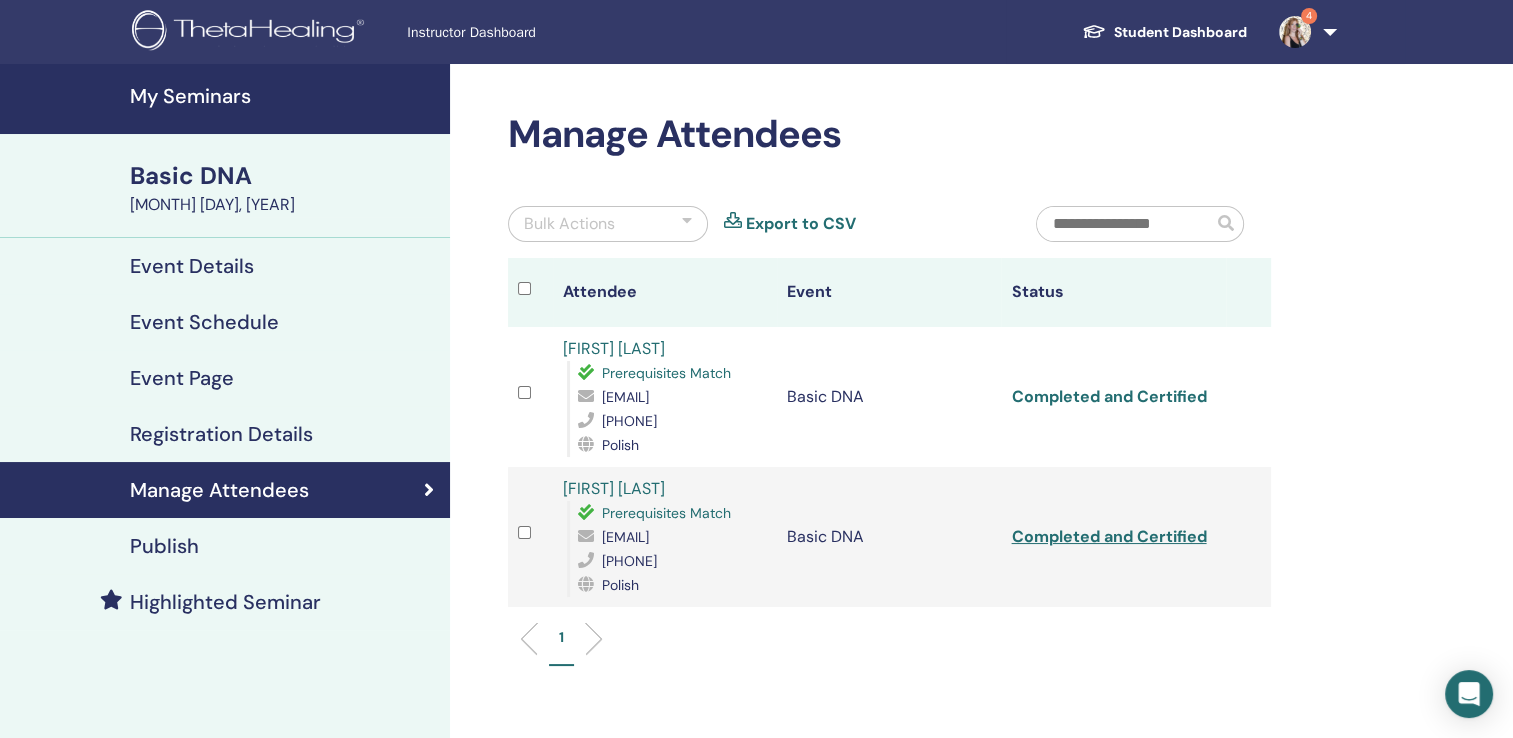 click on "Completed and Certified" at bounding box center (1108, 396) 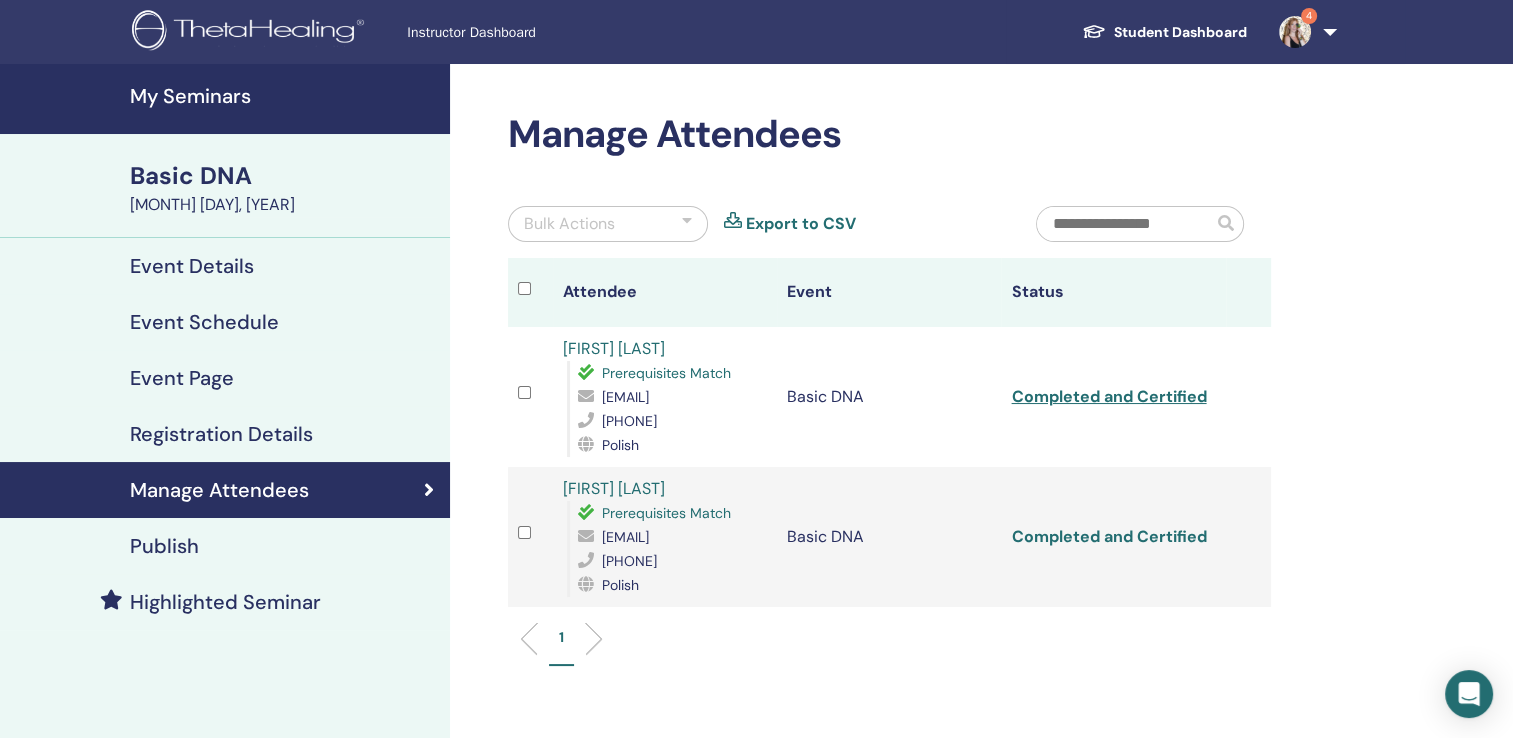 click on "Completed and Certified" at bounding box center [1108, 536] 